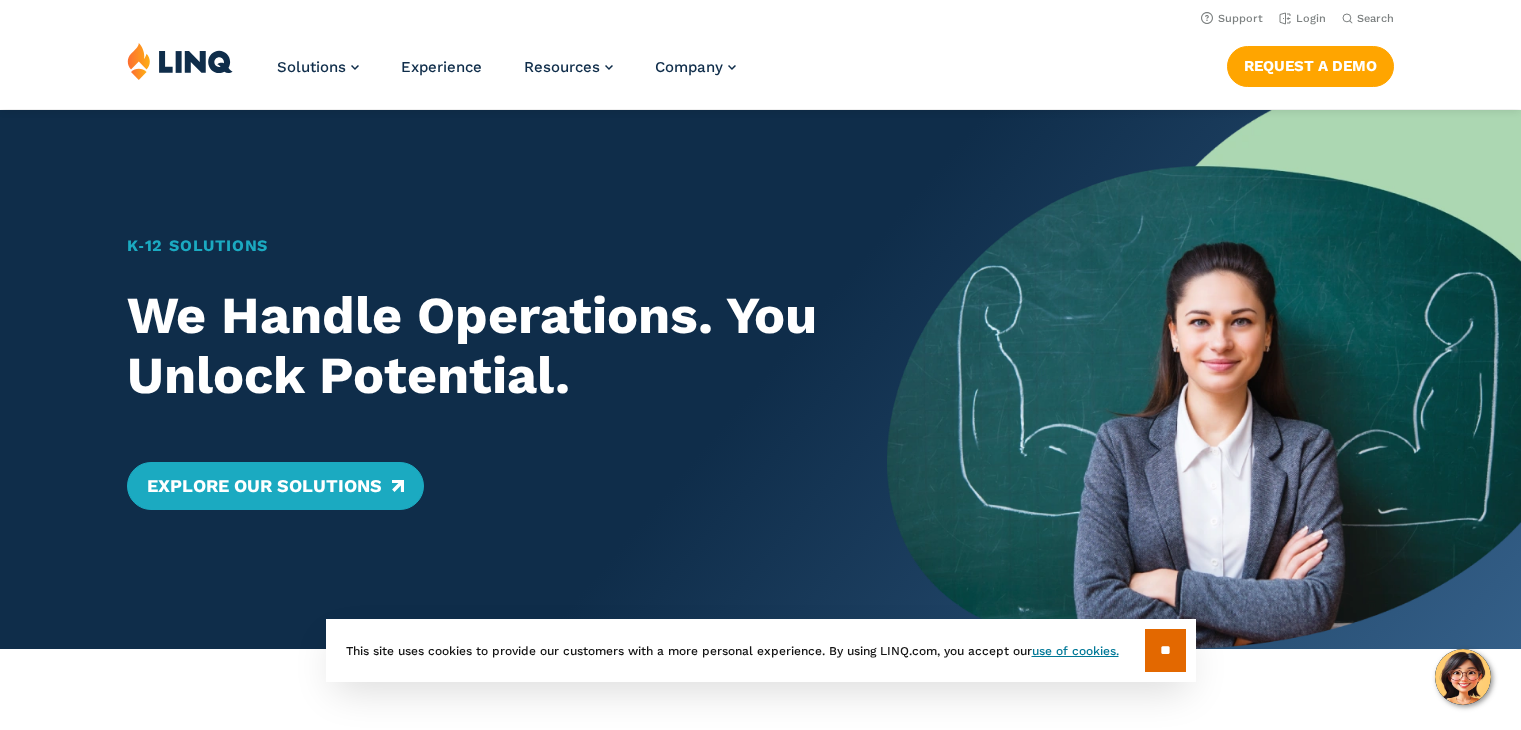 scroll, scrollTop: 0, scrollLeft: 0, axis: both 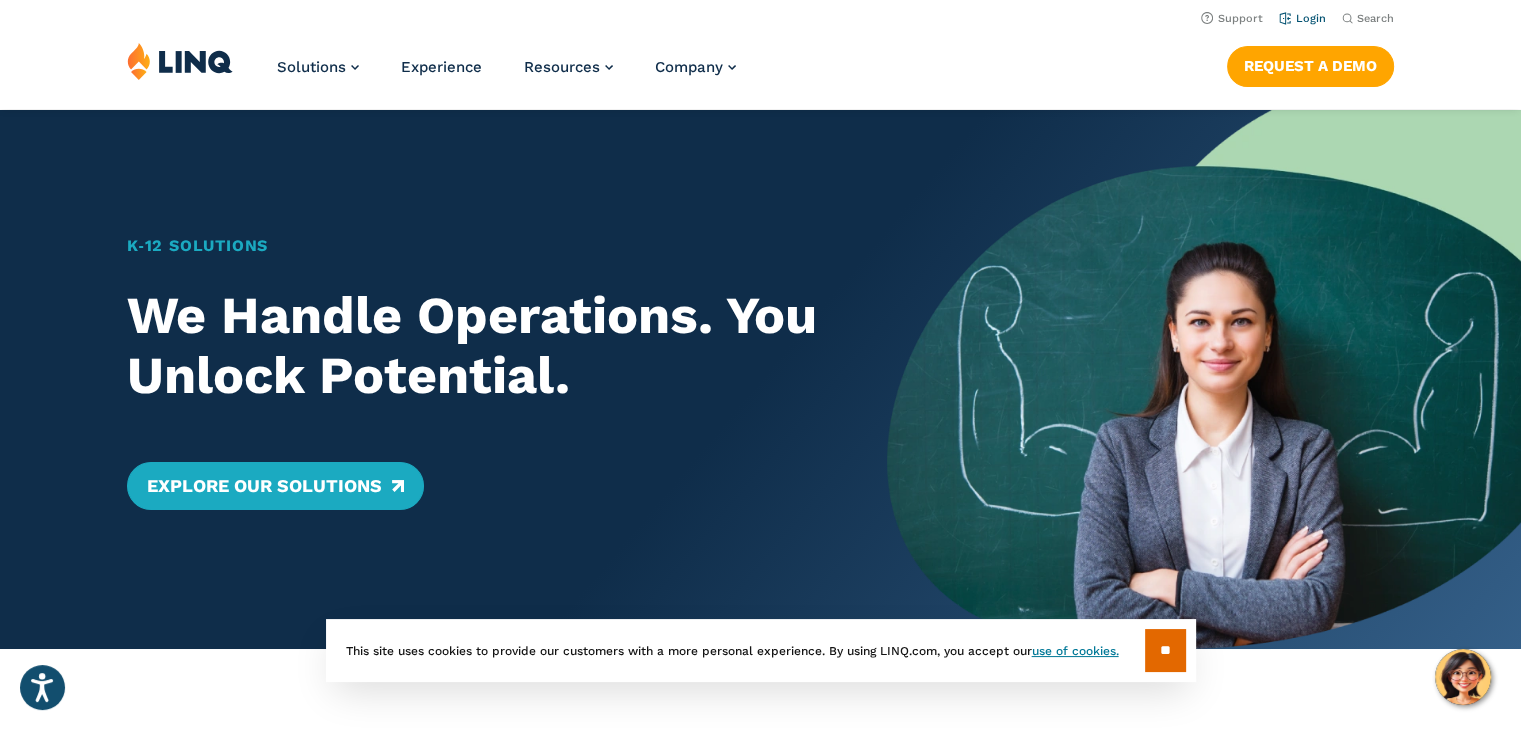 click on "Login" at bounding box center (1302, 18) 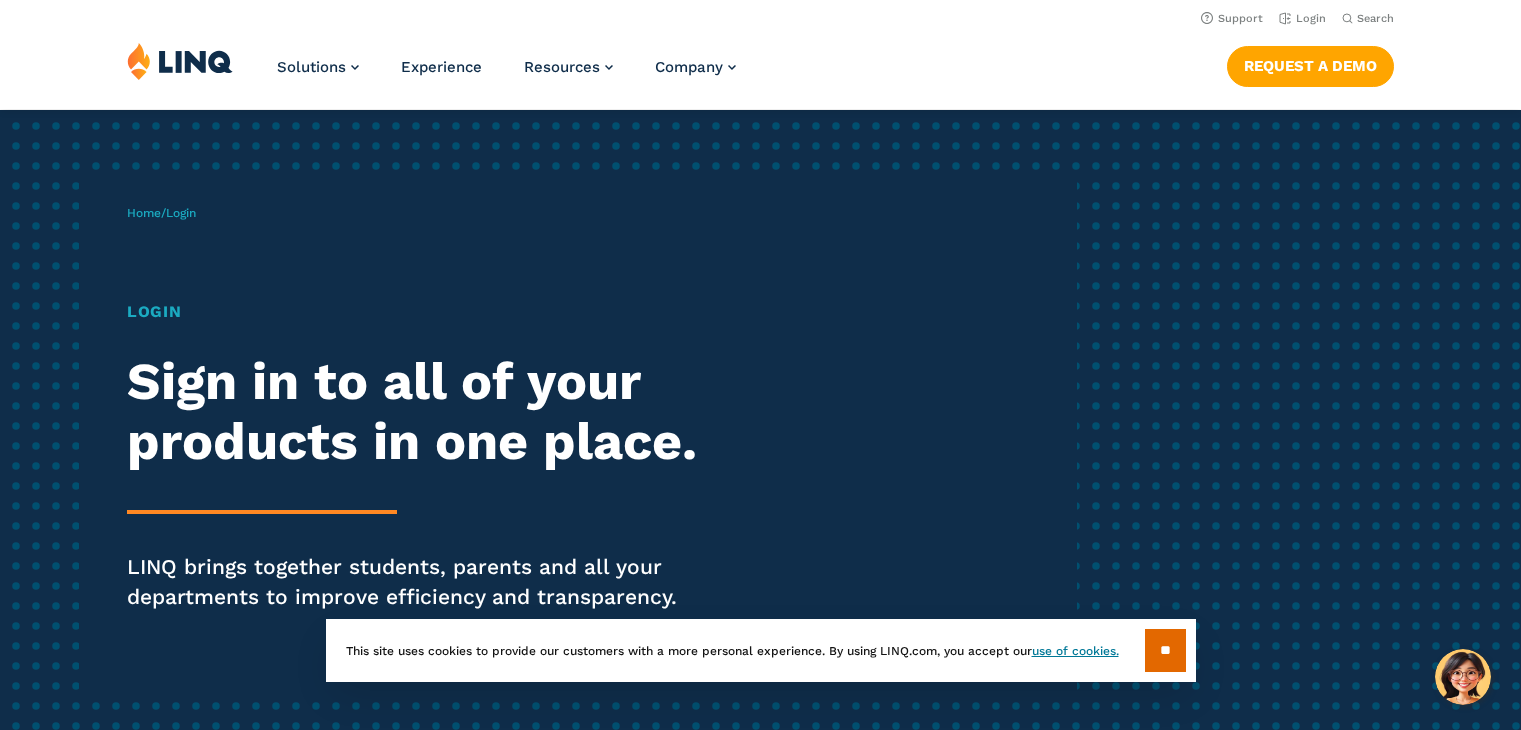 scroll, scrollTop: 0, scrollLeft: 0, axis: both 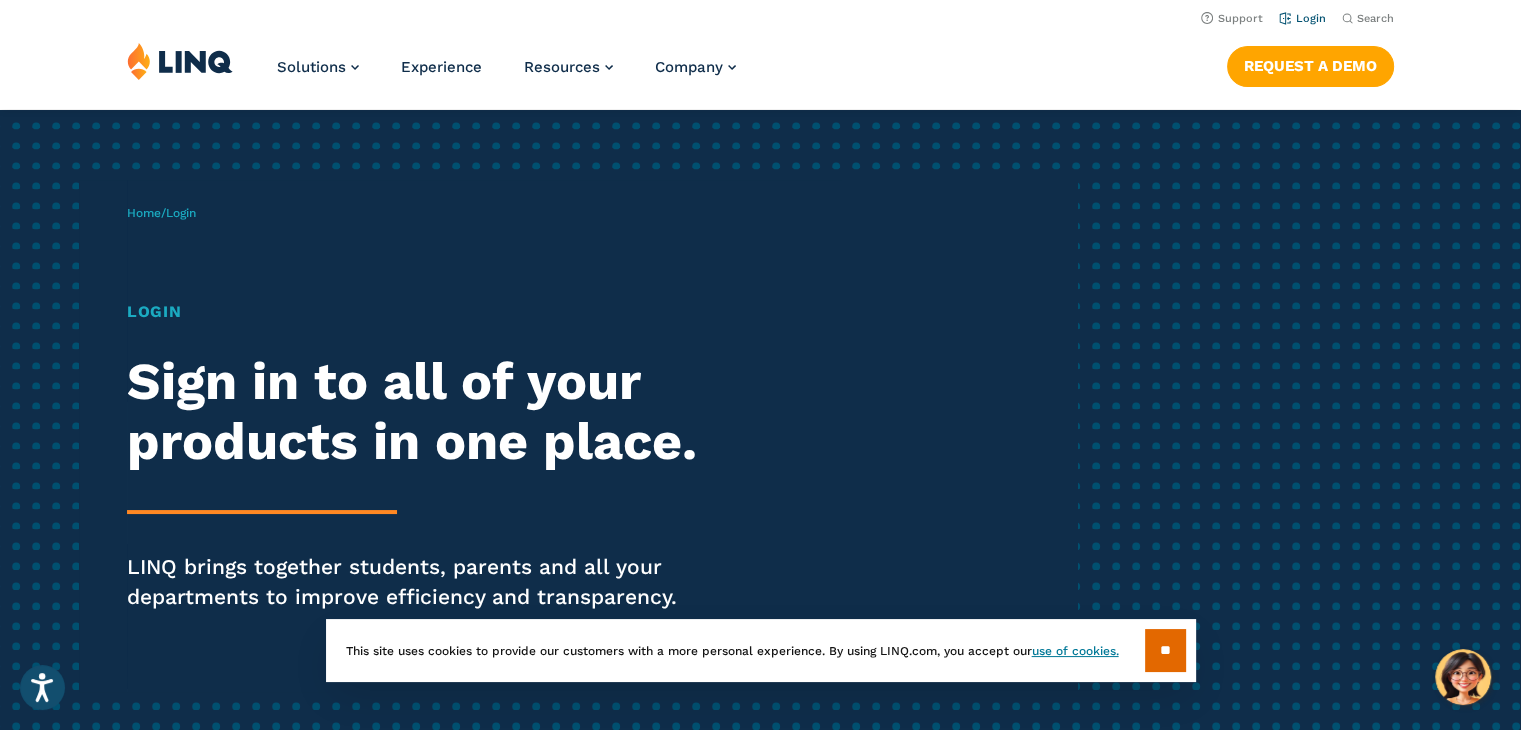 click on "Login" at bounding box center (1302, 17) 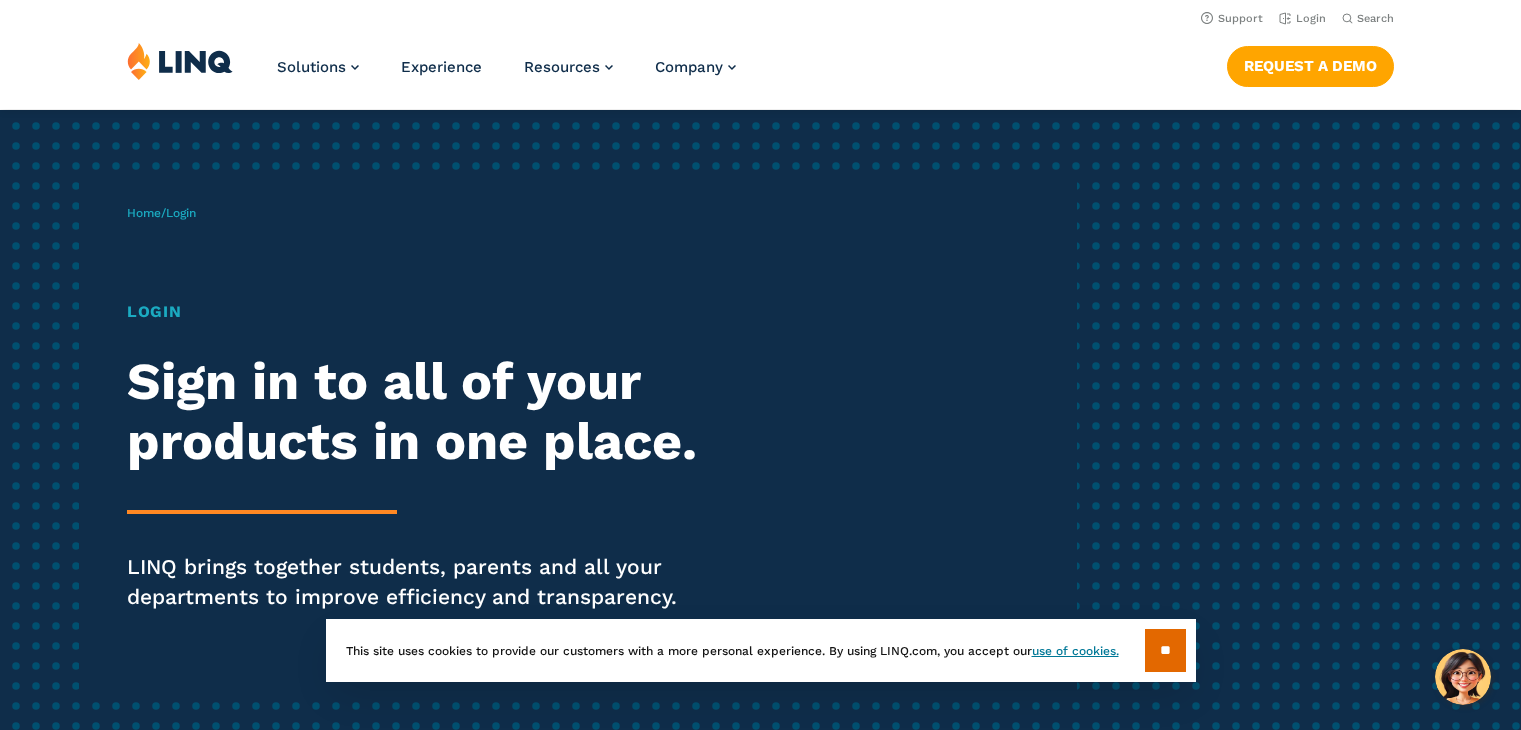 scroll, scrollTop: 0, scrollLeft: 0, axis: both 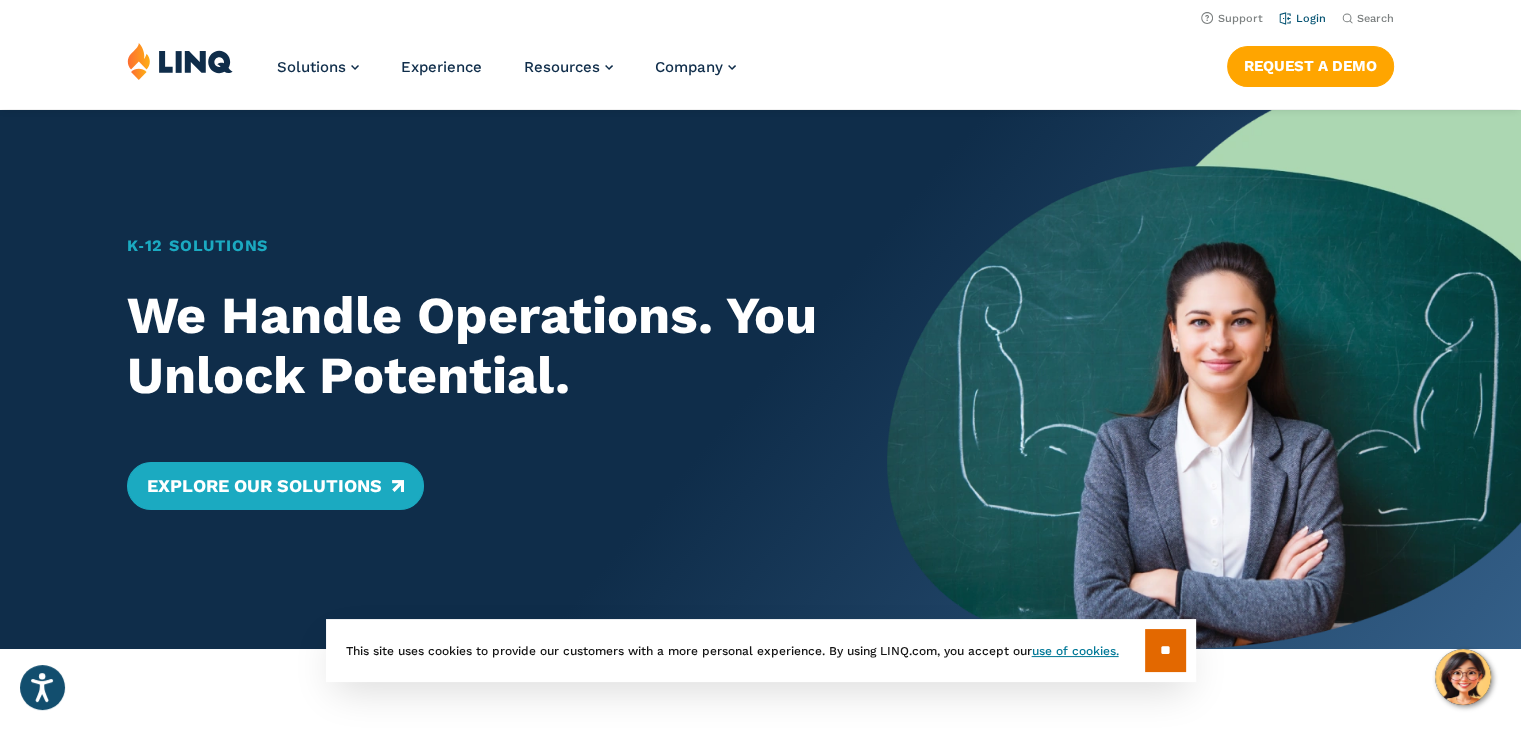 click on "Login" at bounding box center (1302, 18) 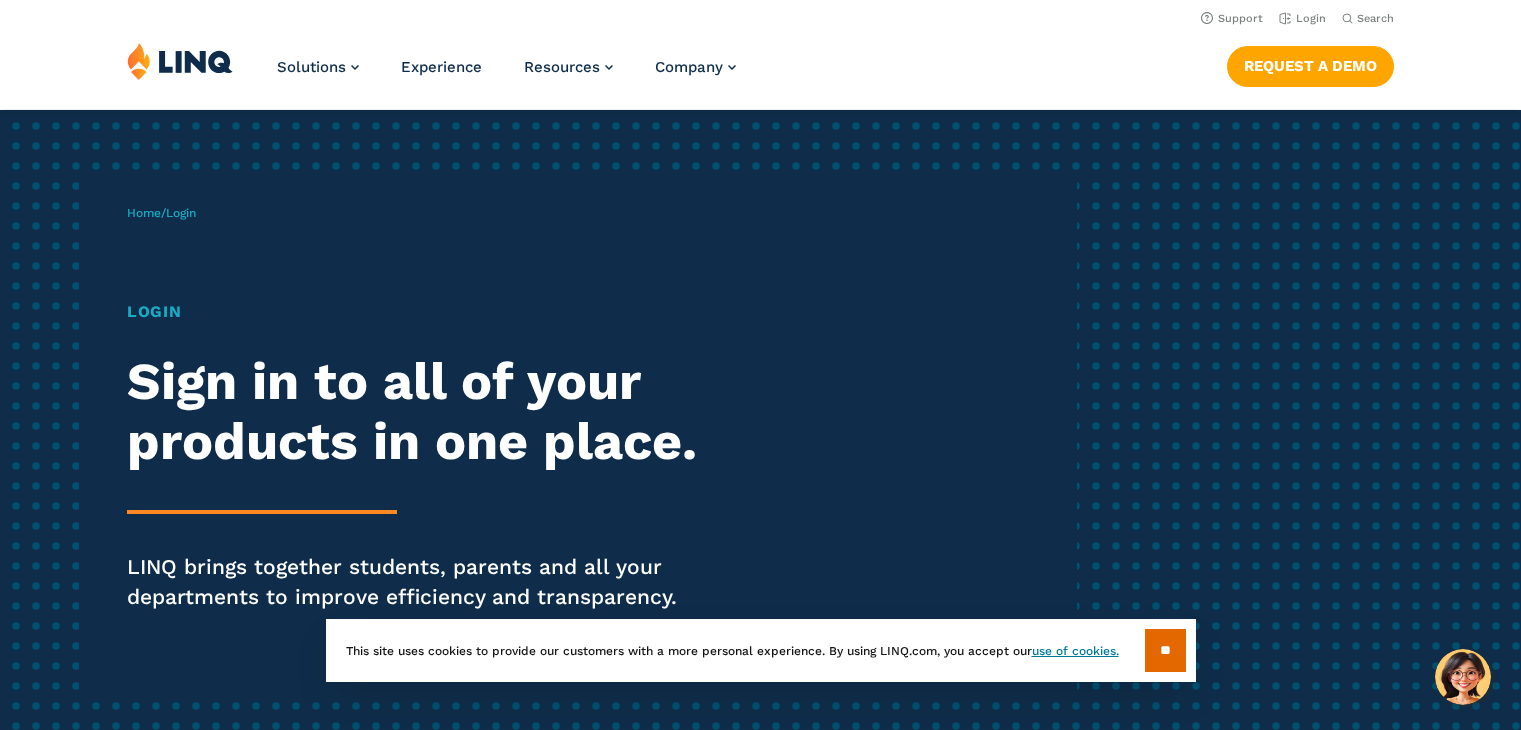 scroll, scrollTop: 0, scrollLeft: 0, axis: both 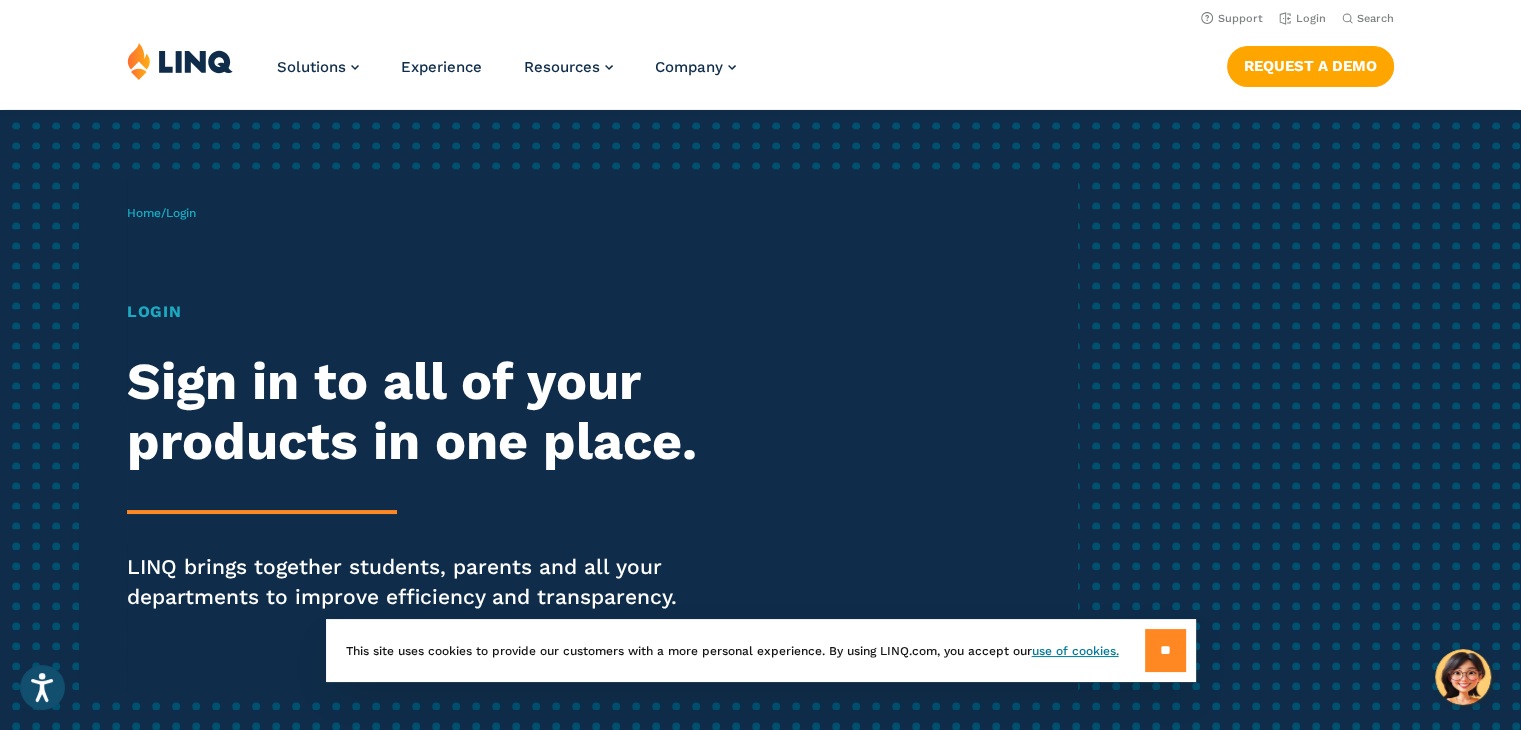 click on "**" at bounding box center [1165, 650] 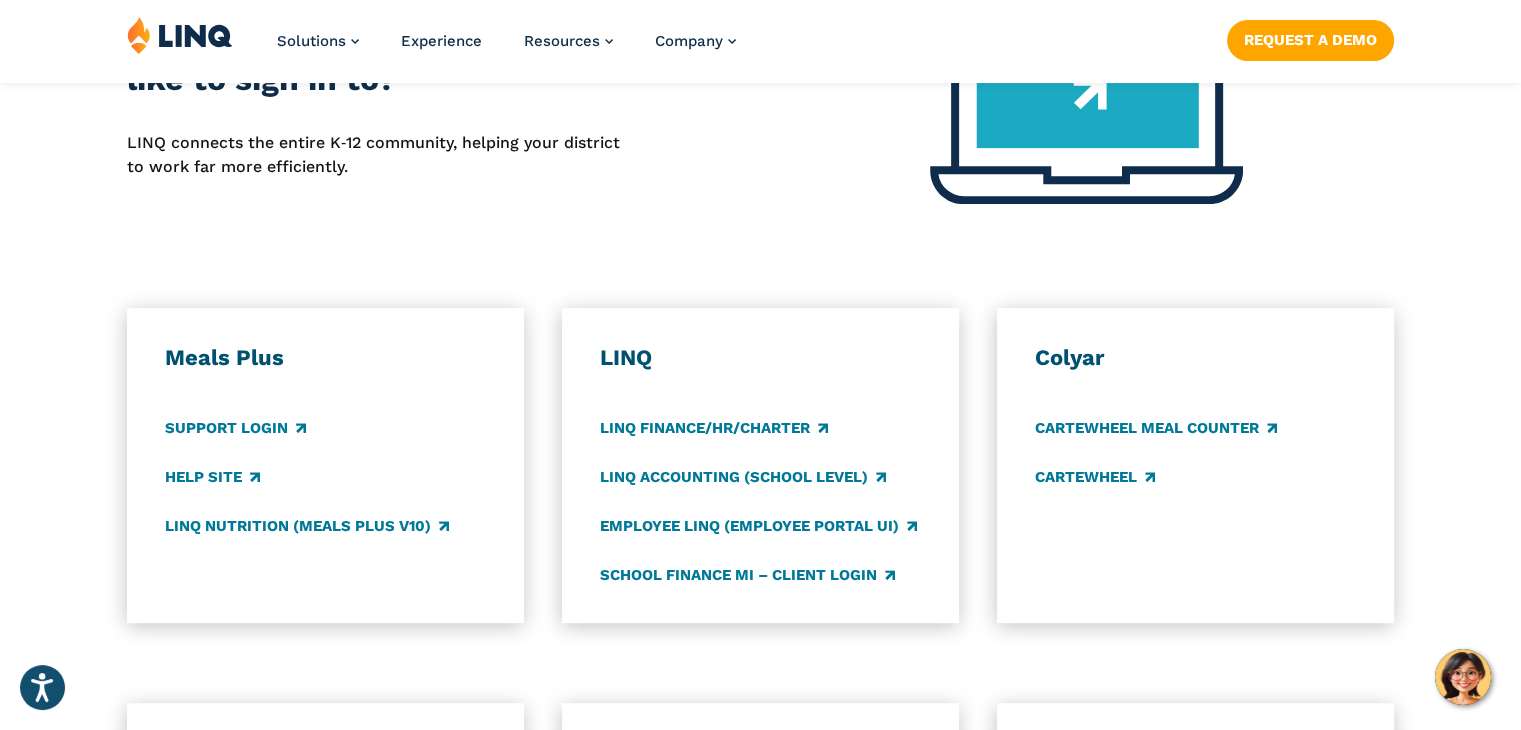 scroll, scrollTop: 900, scrollLeft: 0, axis: vertical 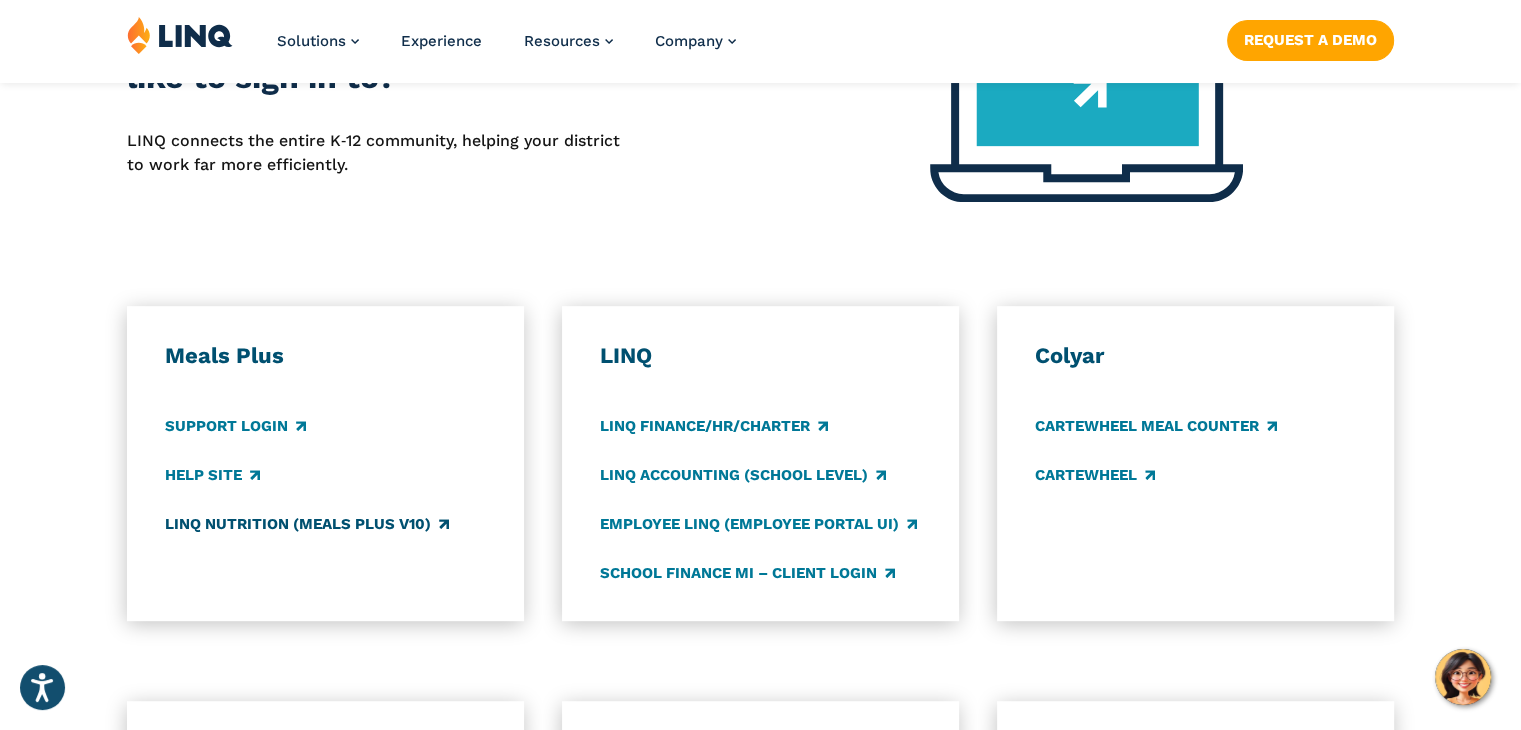 click on "LINQ Nutrition (Meals Plus v10)" at bounding box center [307, 524] 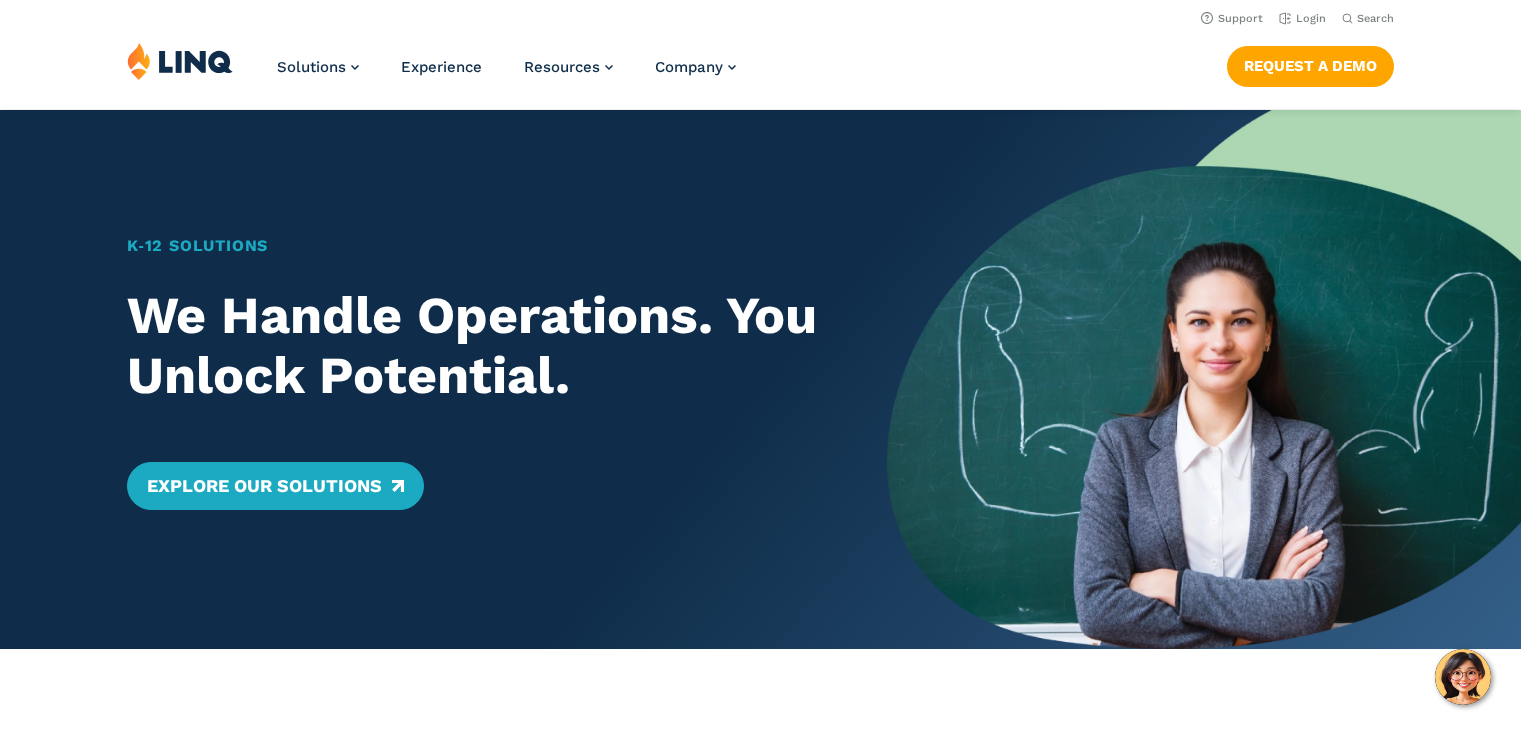 scroll, scrollTop: 0, scrollLeft: 0, axis: both 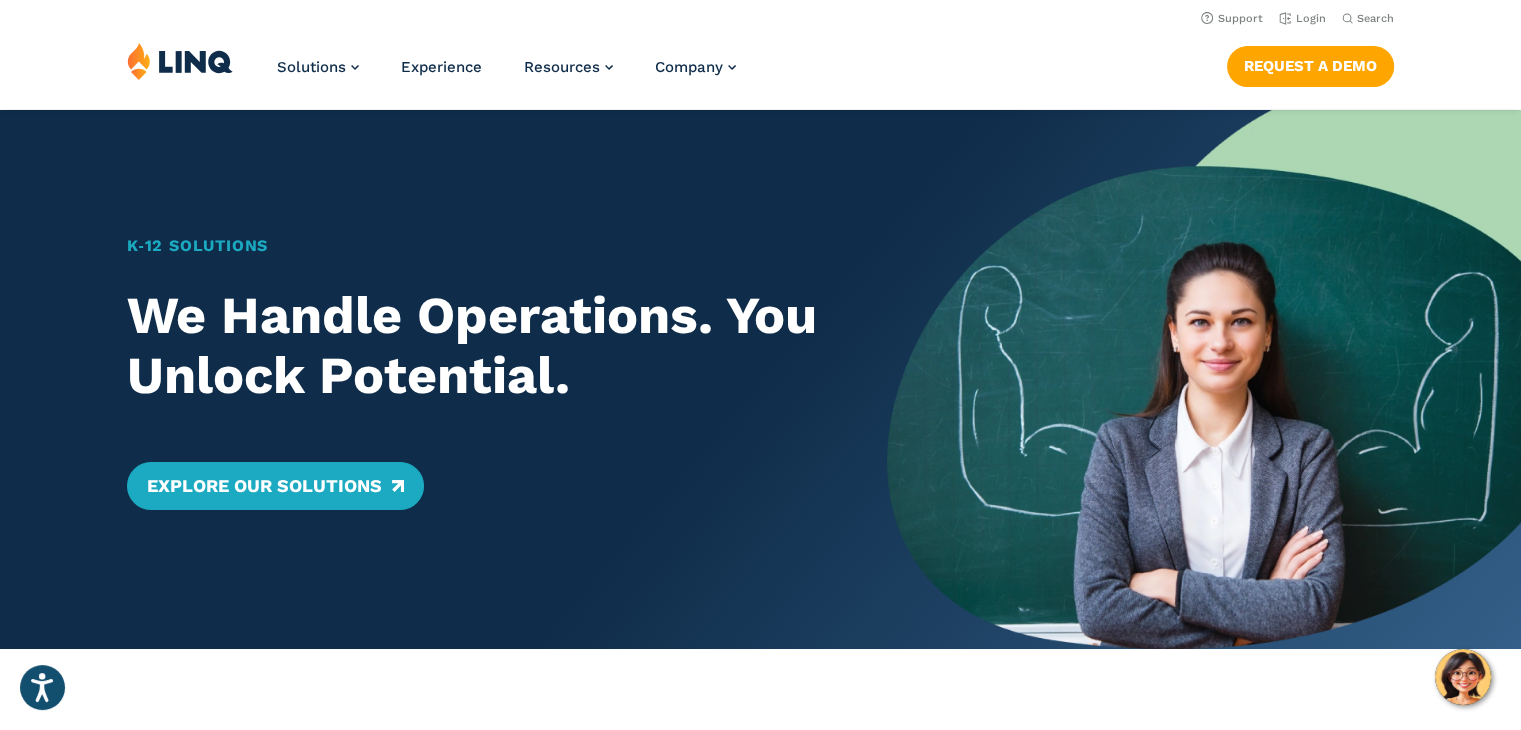 click at bounding box center [180, 61] 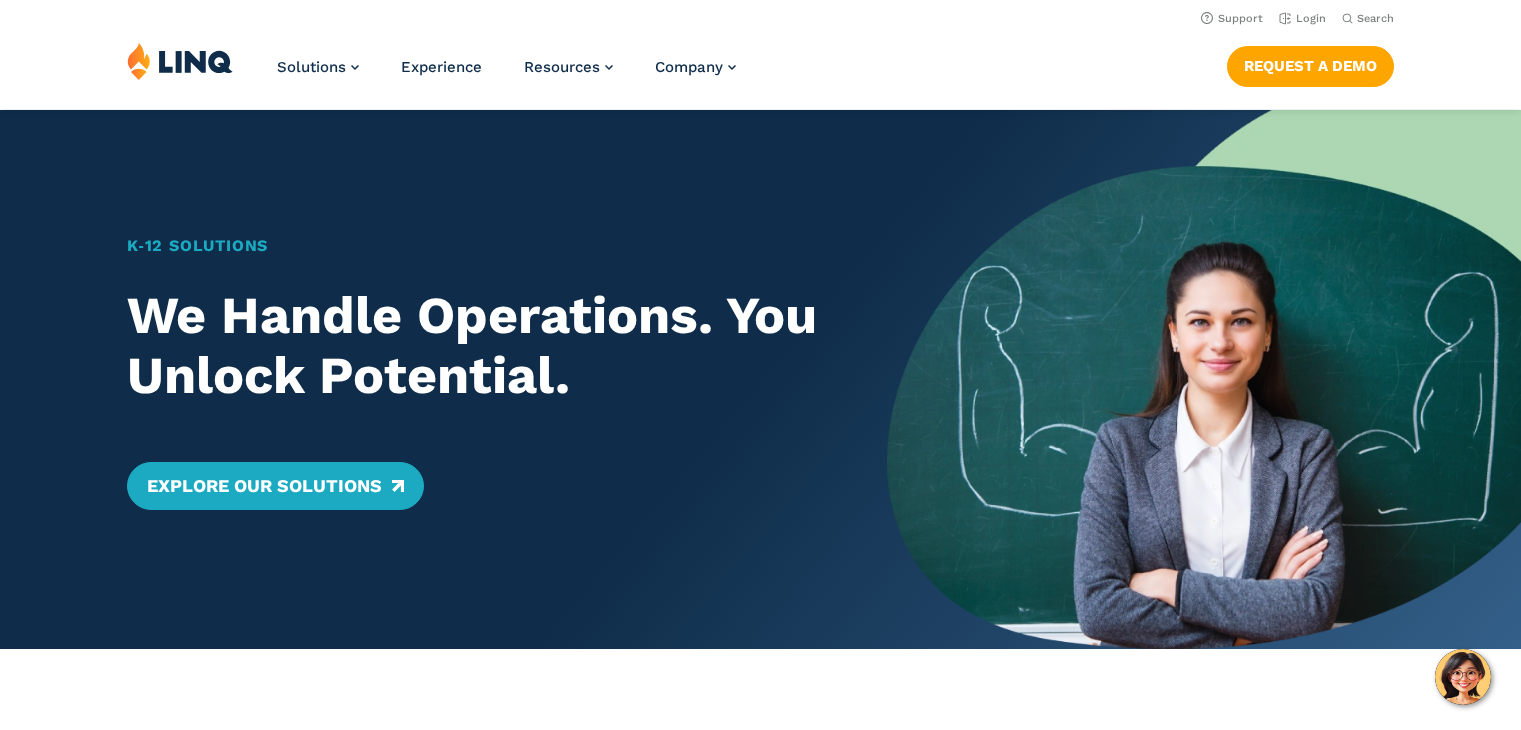 scroll, scrollTop: 0, scrollLeft: 0, axis: both 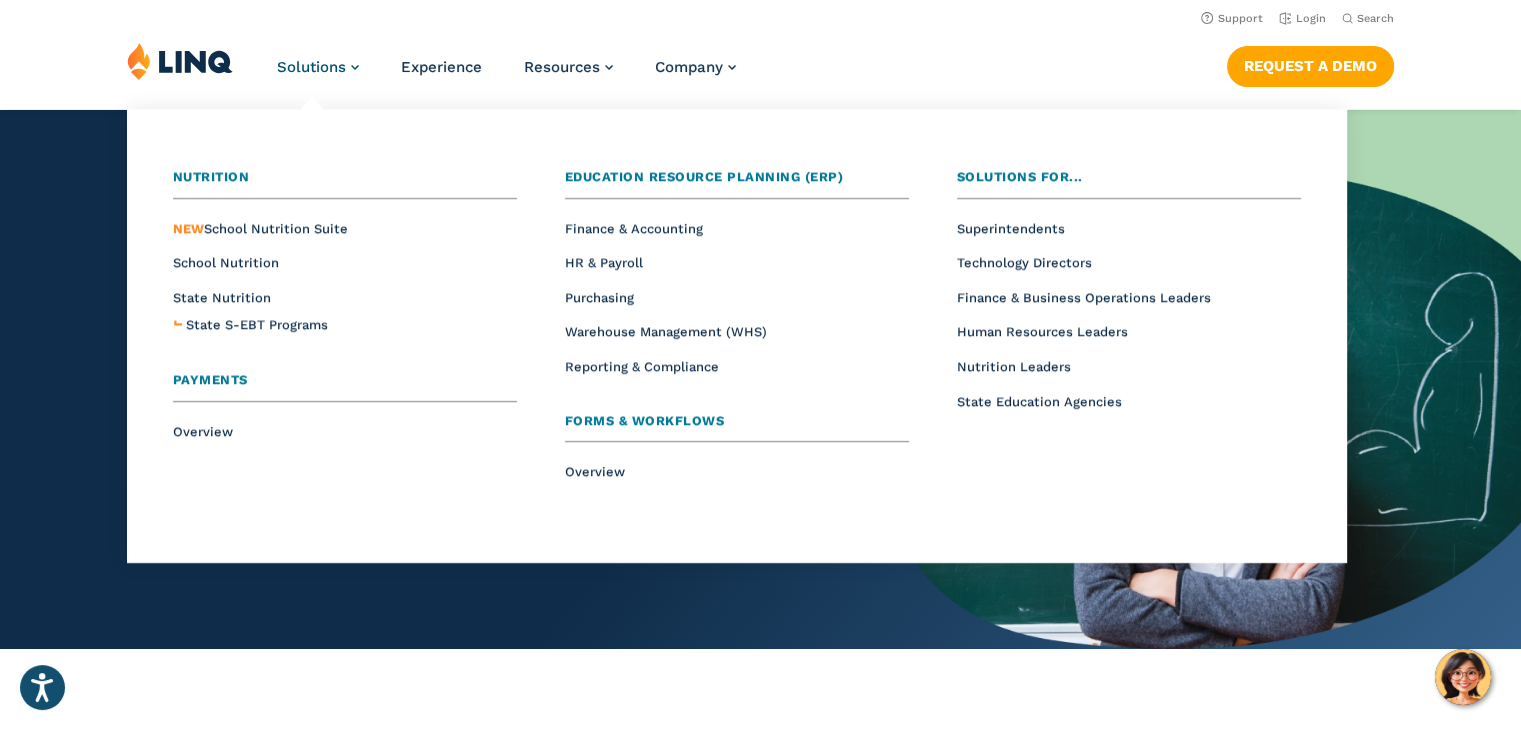 click on "Solutions" at bounding box center [311, 67] 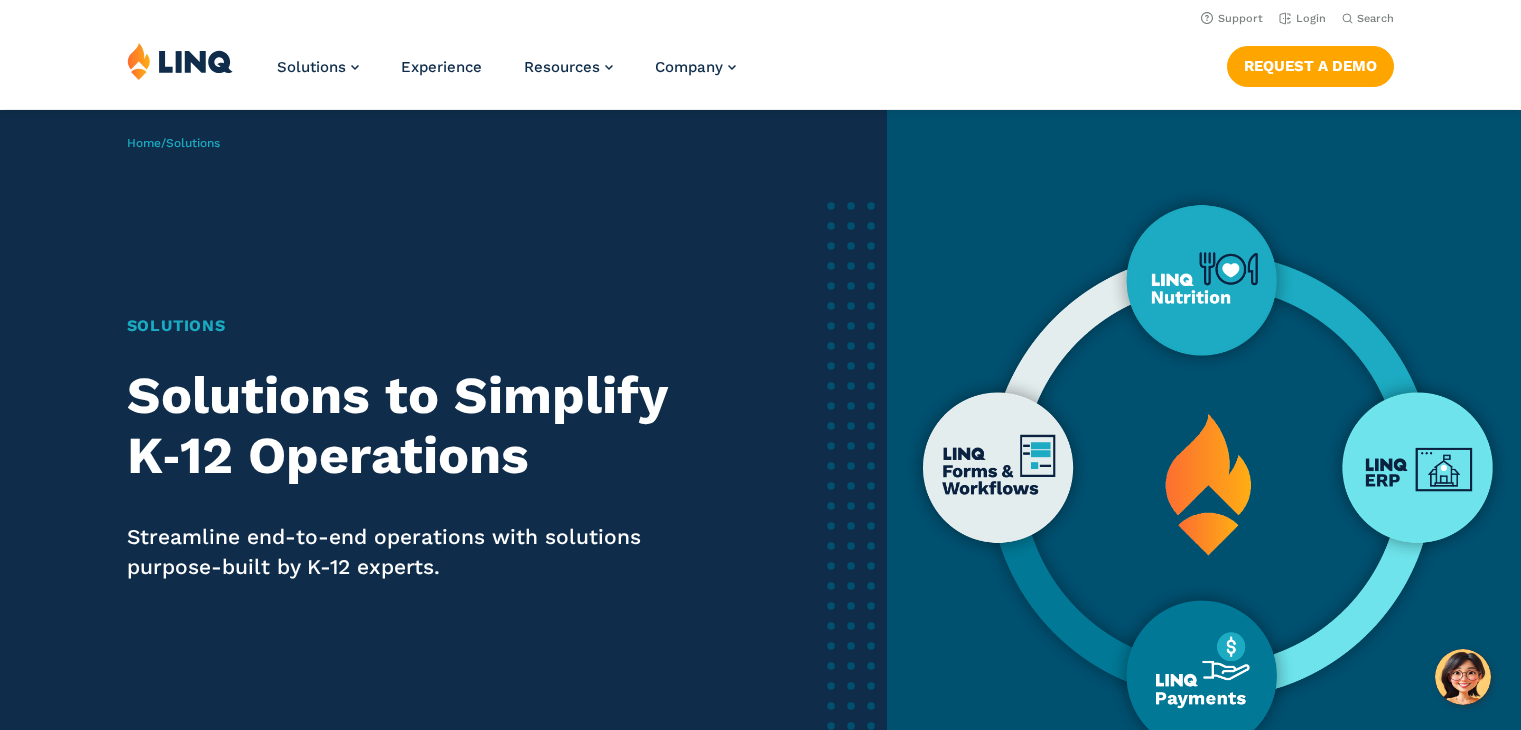 scroll, scrollTop: 0, scrollLeft: 0, axis: both 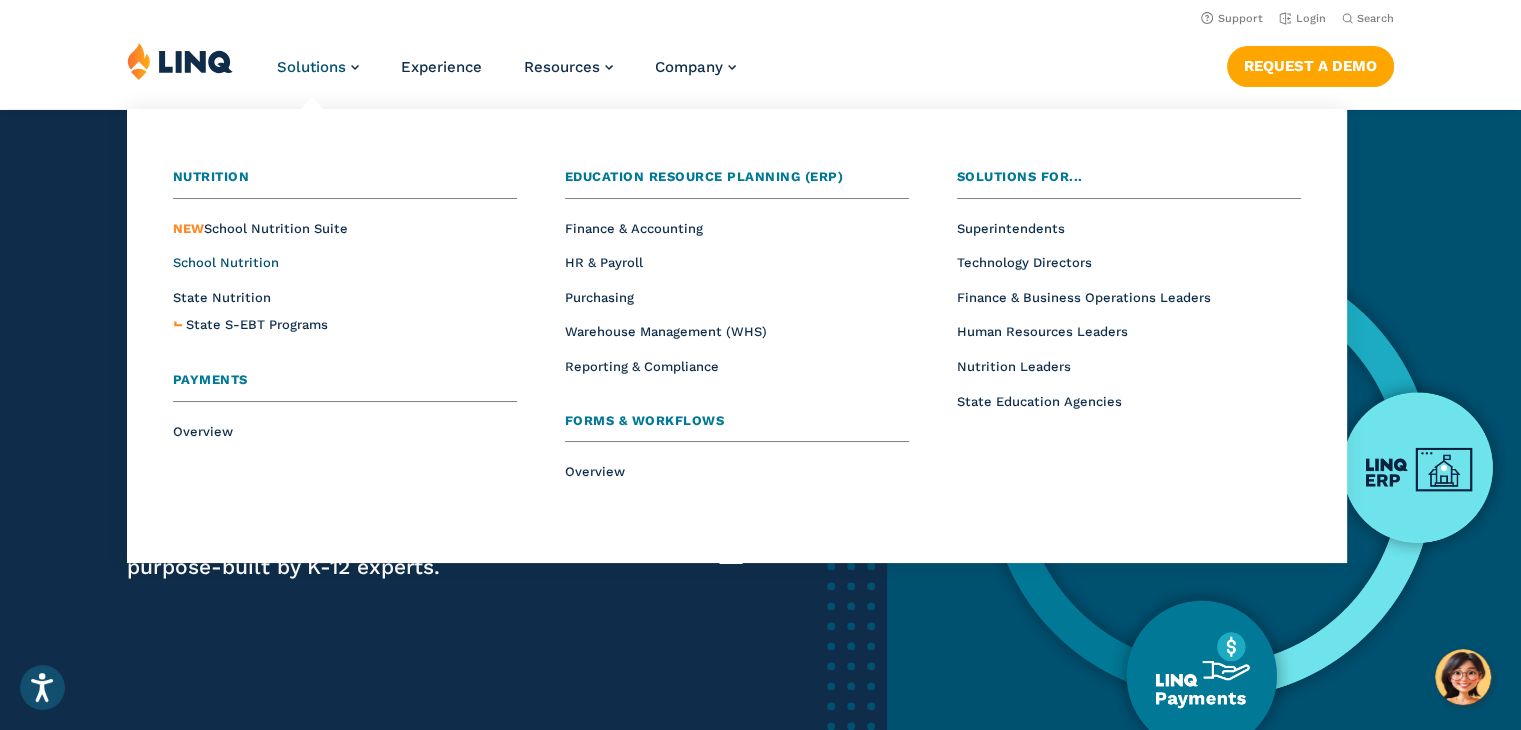 click on "School Nutrition" at bounding box center (226, 262) 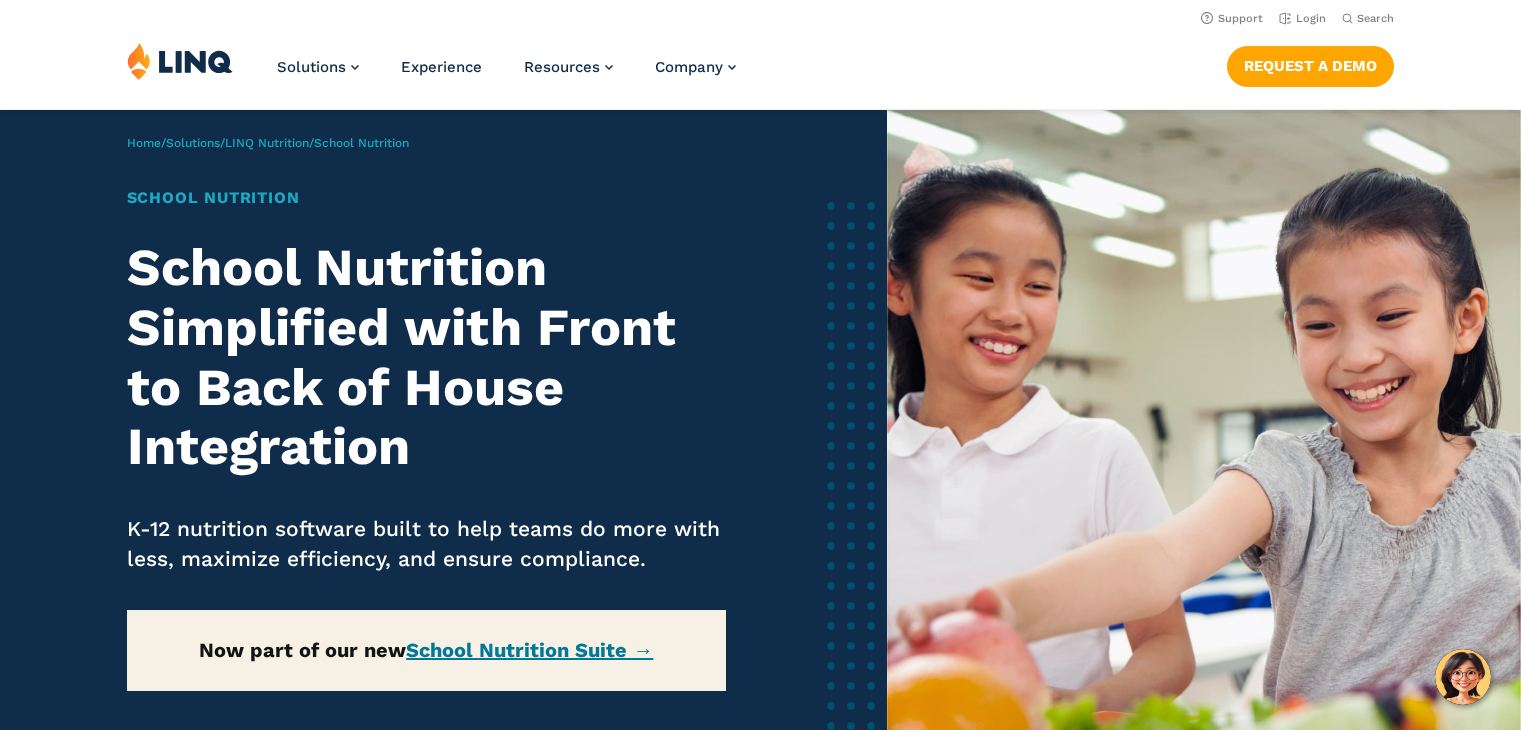 scroll, scrollTop: 0, scrollLeft: 0, axis: both 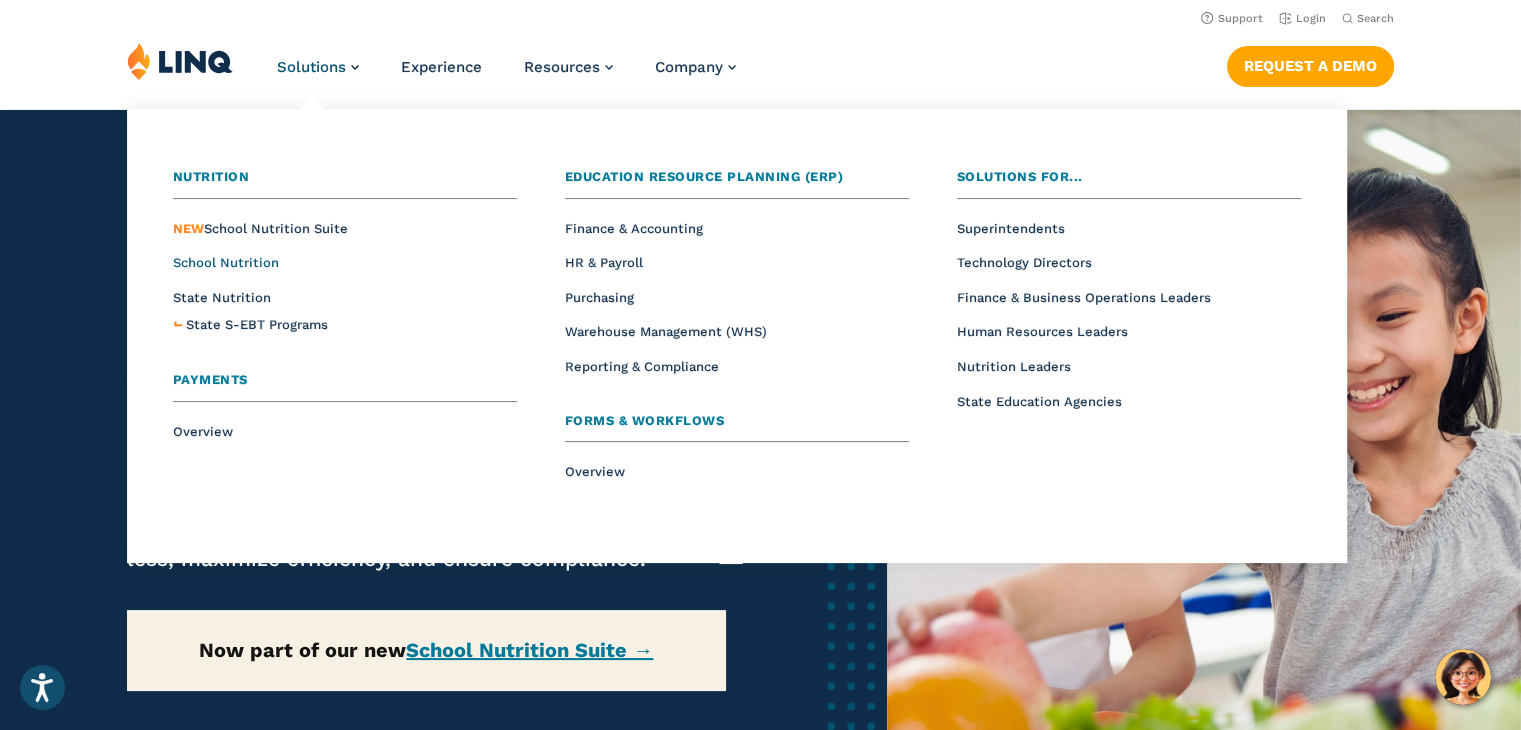 click on "School Nutrition" at bounding box center [226, 262] 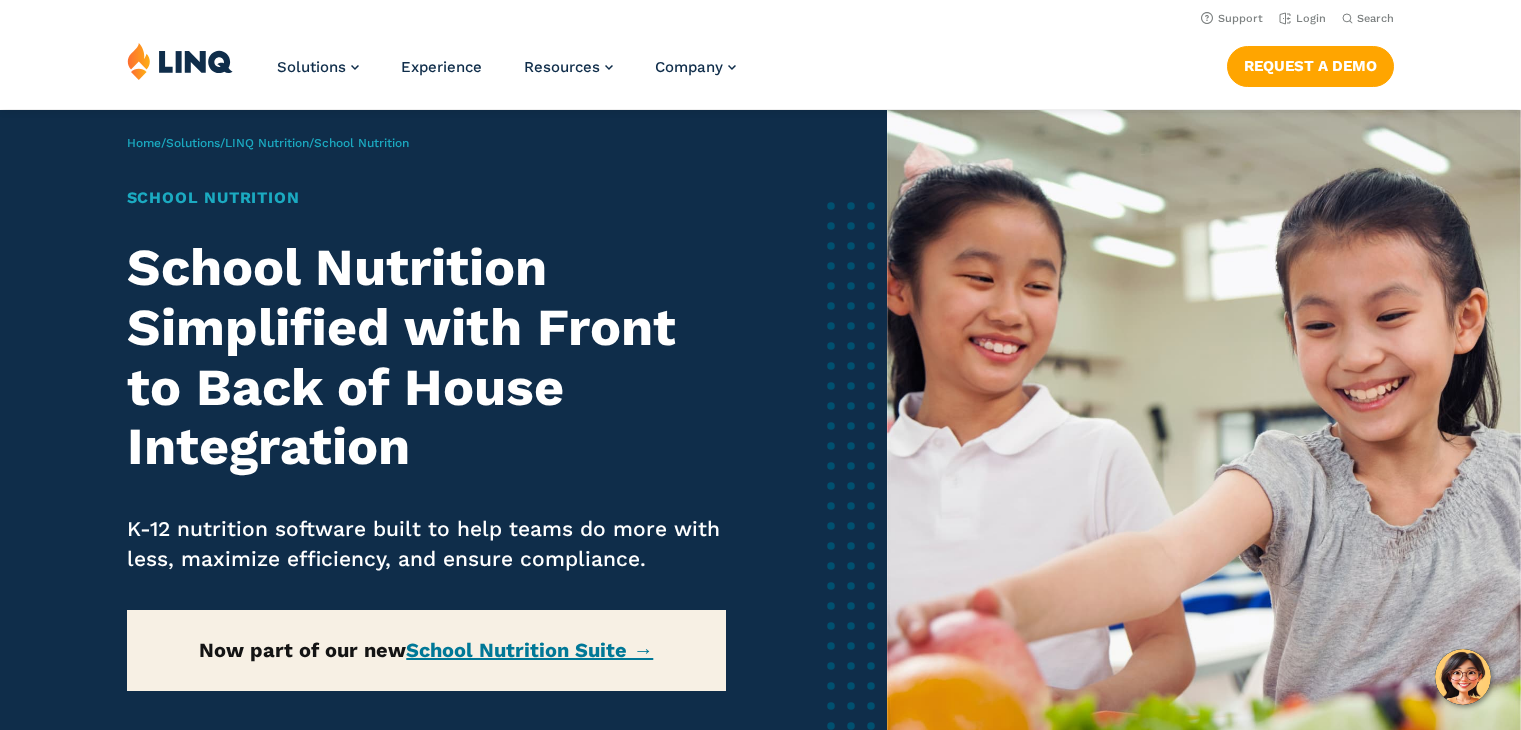 scroll, scrollTop: 0, scrollLeft: 0, axis: both 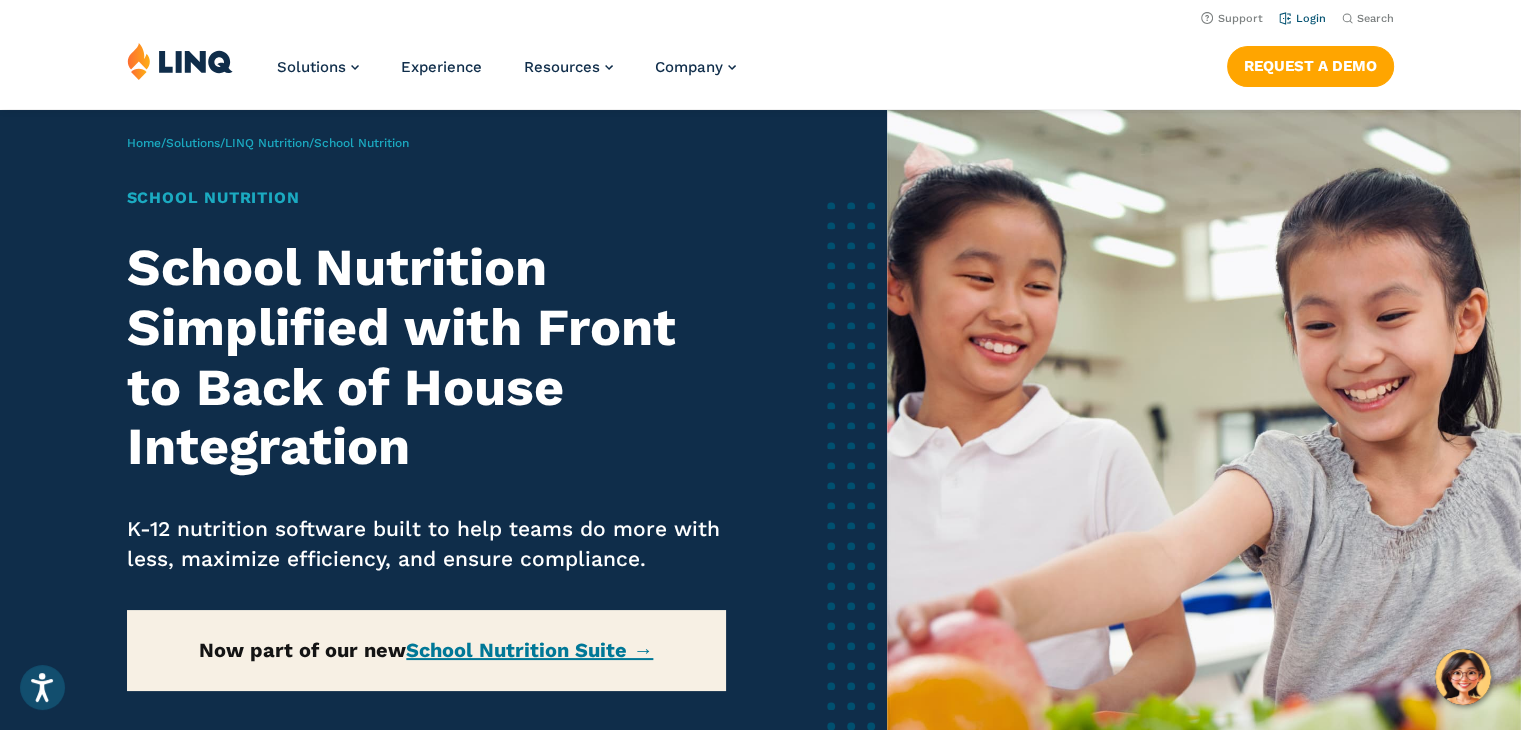 click on "Login" at bounding box center (1302, 18) 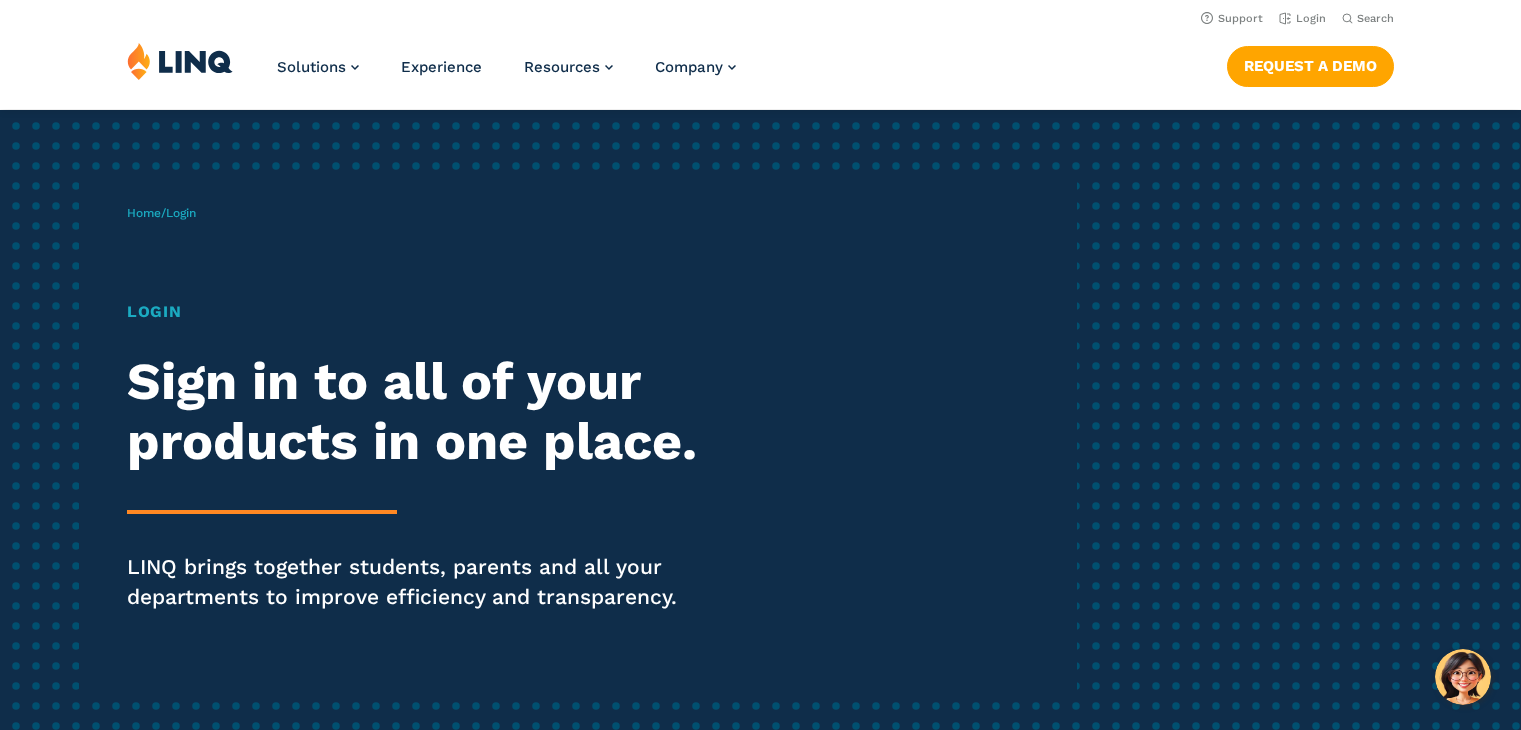 scroll, scrollTop: 0, scrollLeft: 0, axis: both 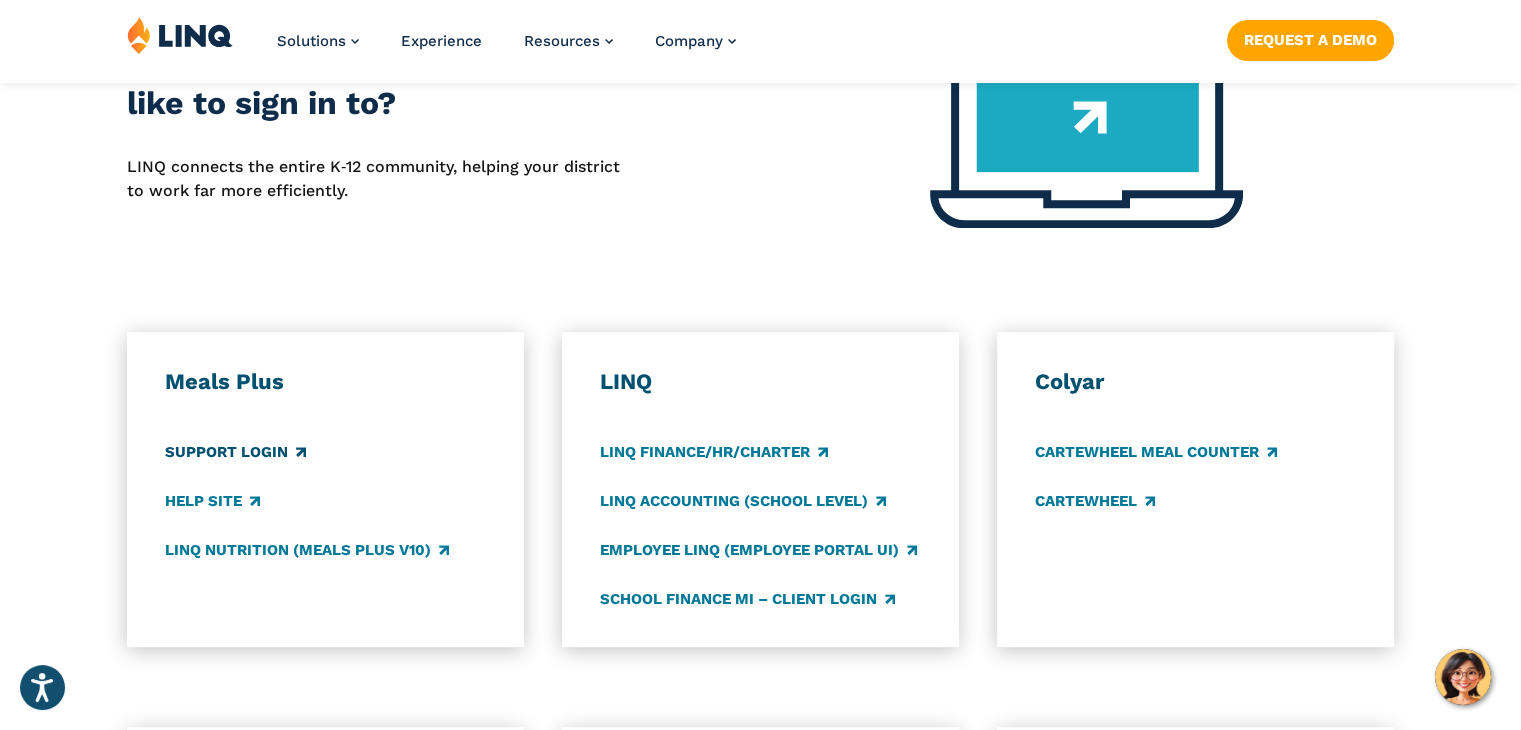 click on "Support Login" at bounding box center [235, 452] 